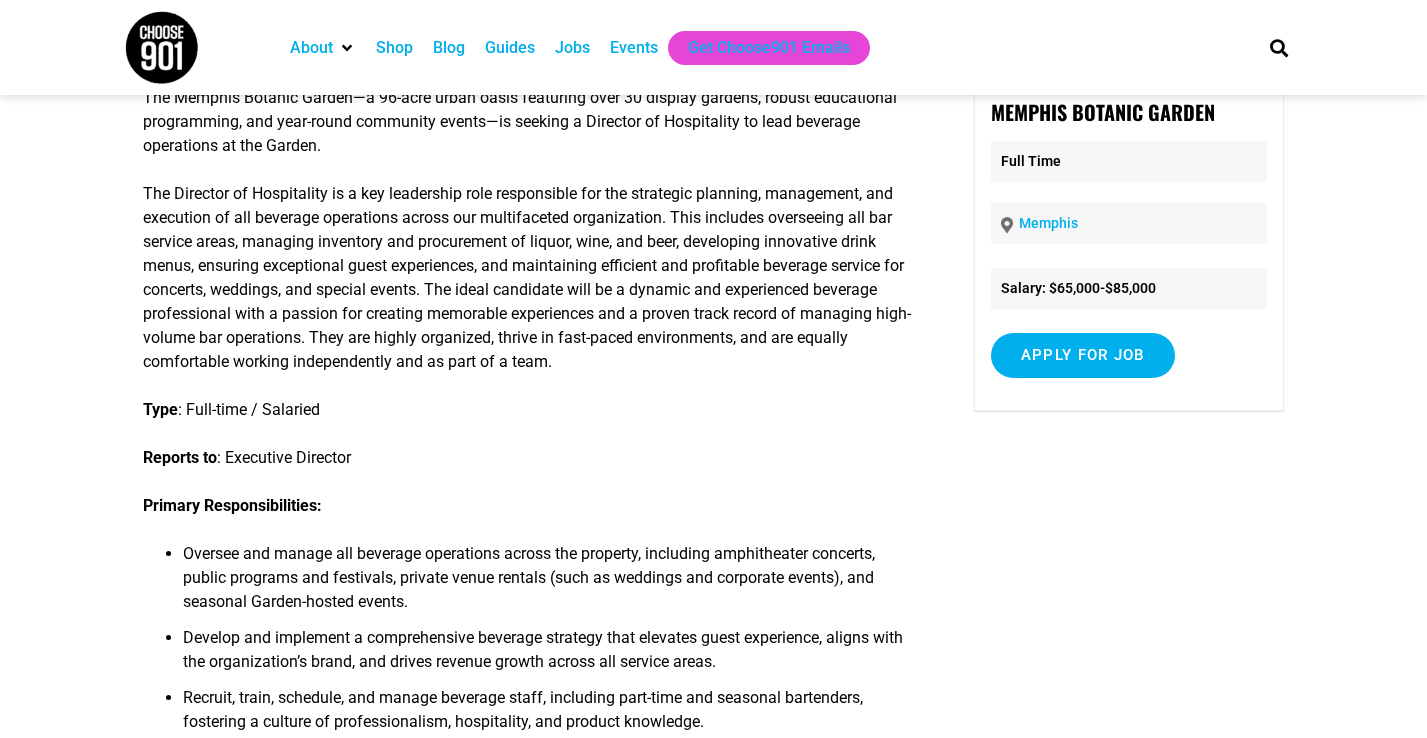 scroll, scrollTop: 0, scrollLeft: 0, axis: both 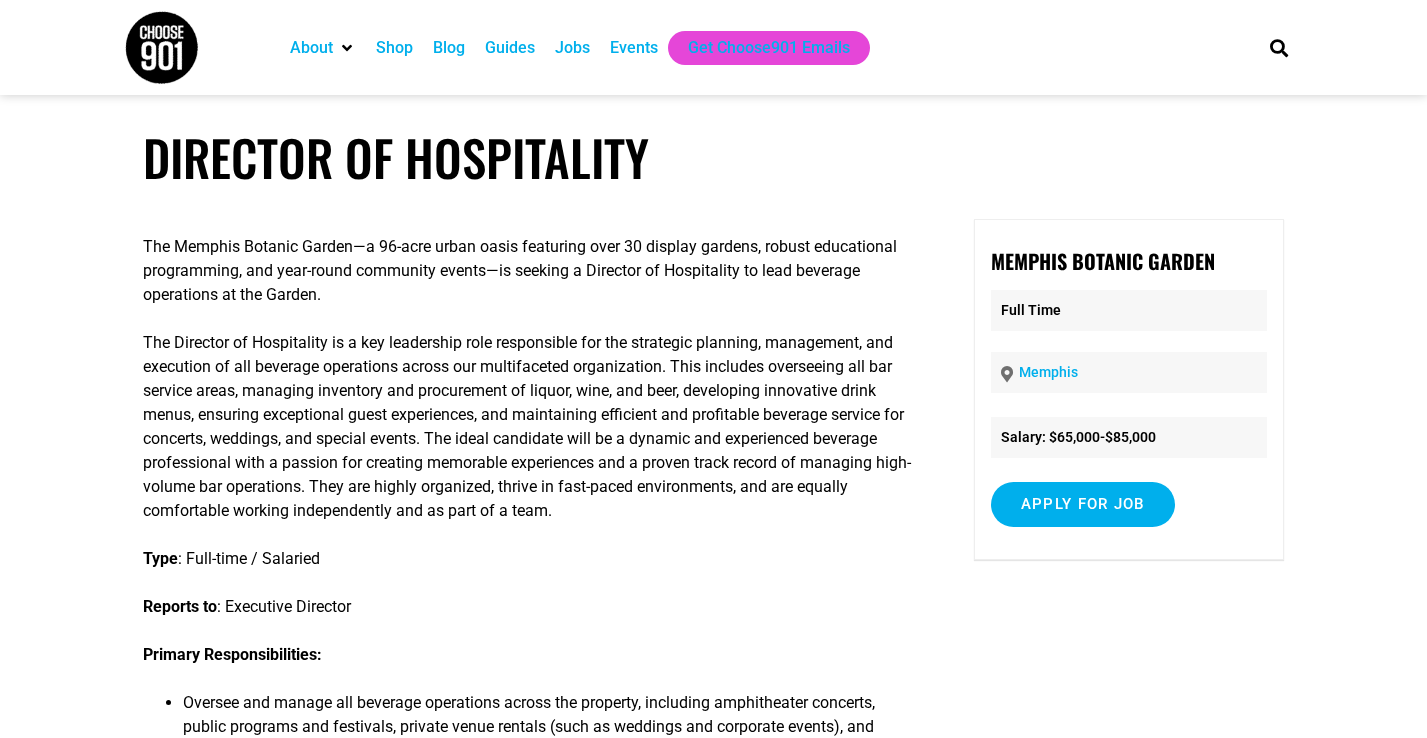 click on "Jobs" at bounding box center (572, 48) 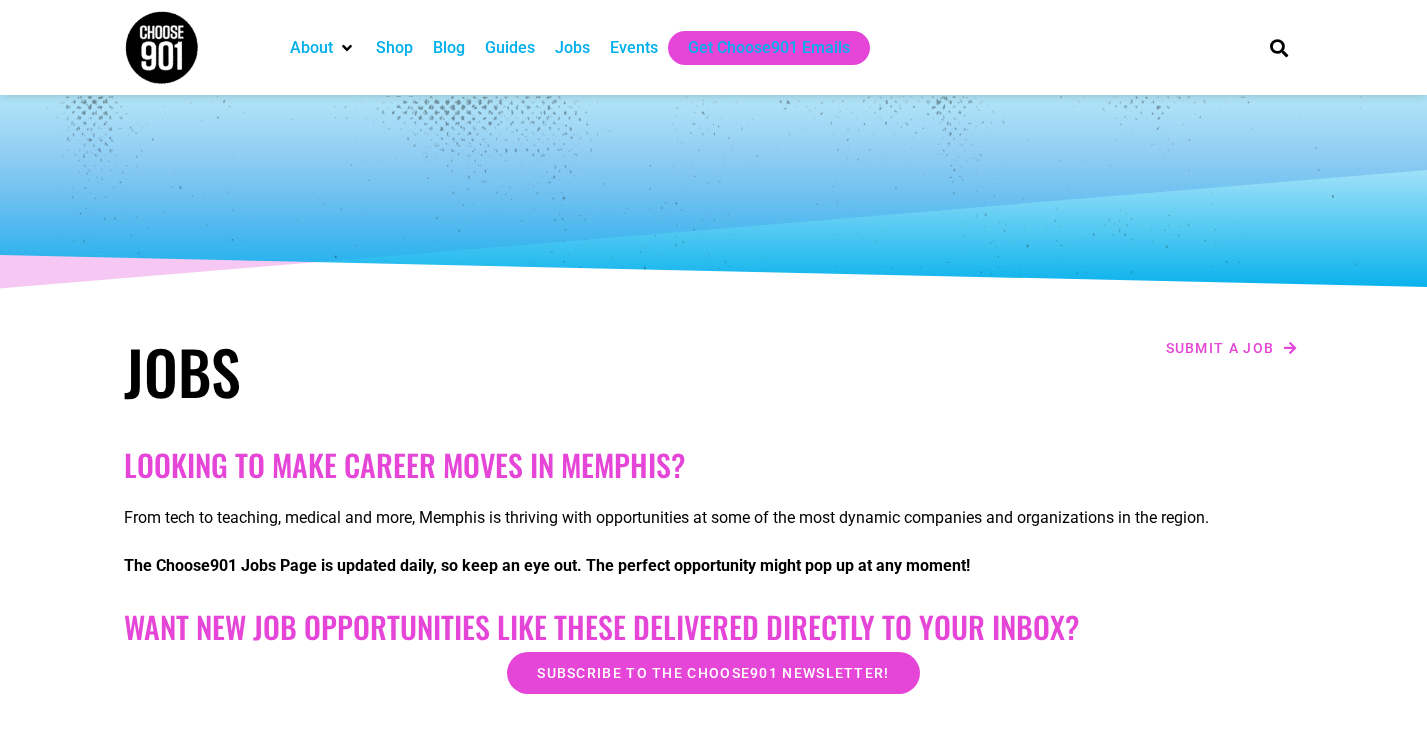 scroll, scrollTop: 0, scrollLeft: 0, axis: both 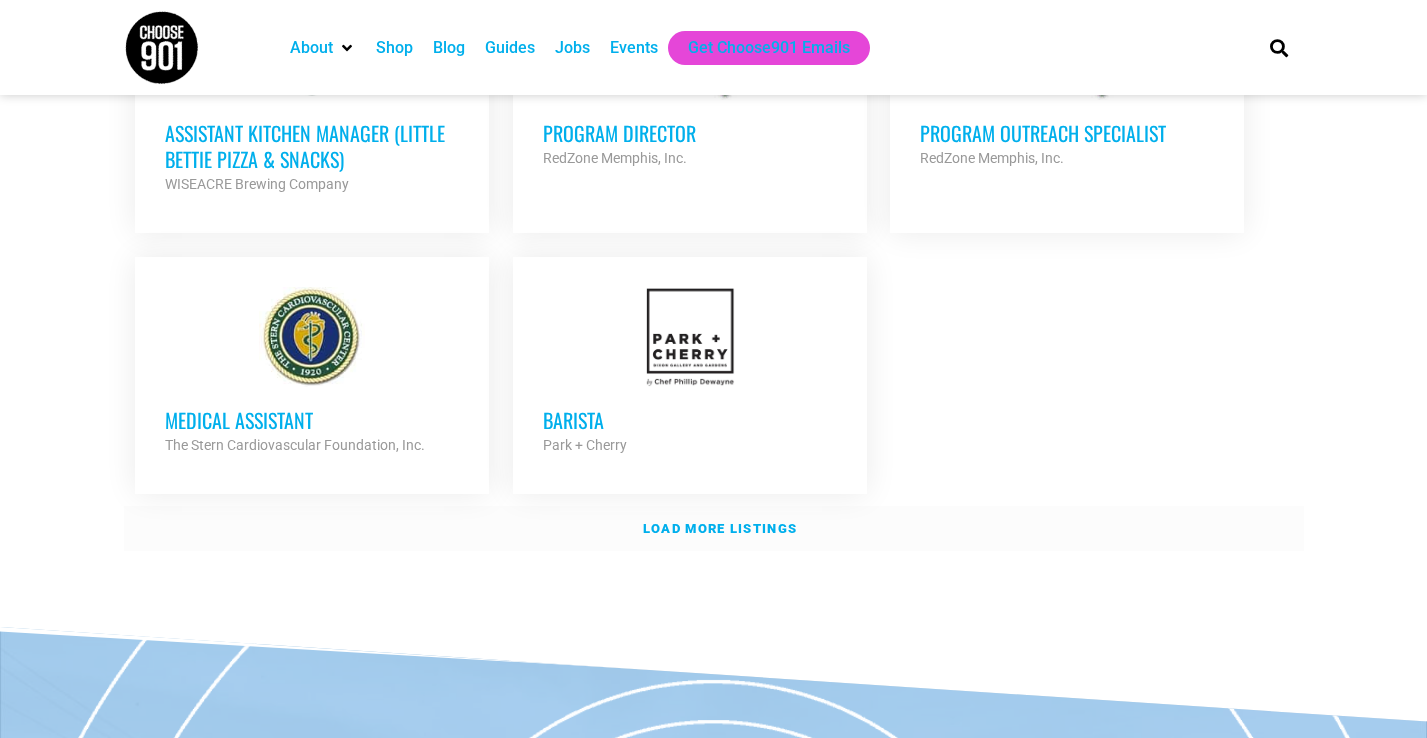 click on "Load more listings" at bounding box center (720, 528) 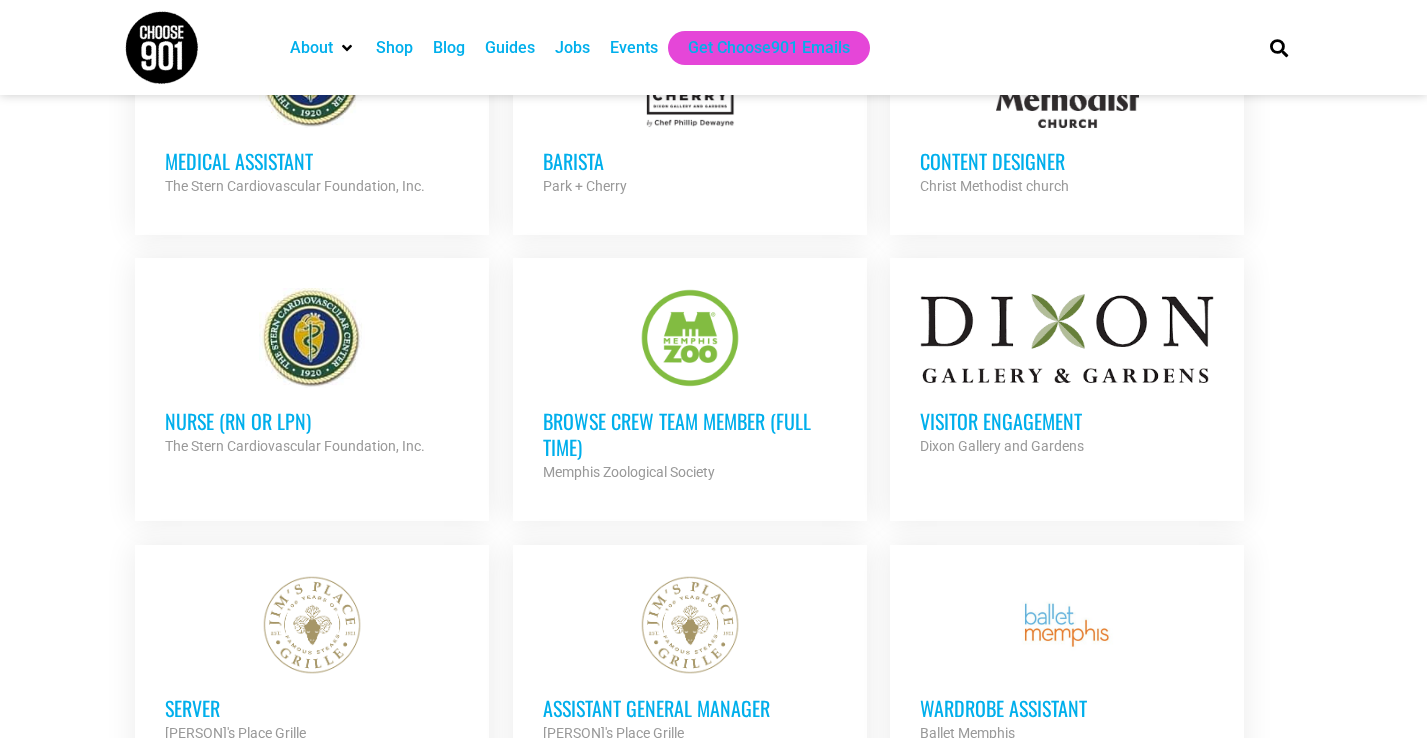 scroll, scrollTop: 2622, scrollLeft: 0, axis: vertical 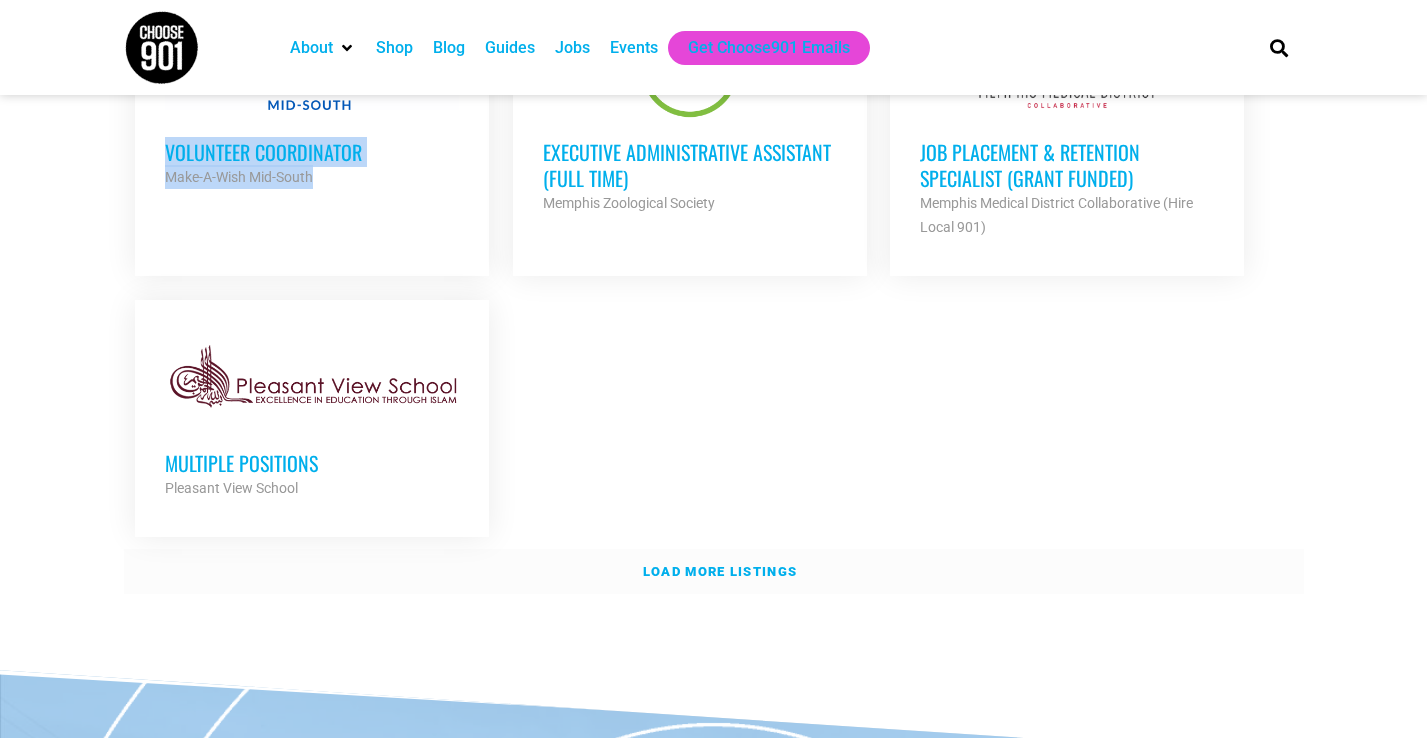 click on "Load more listings" at bounding box center (714, 572) 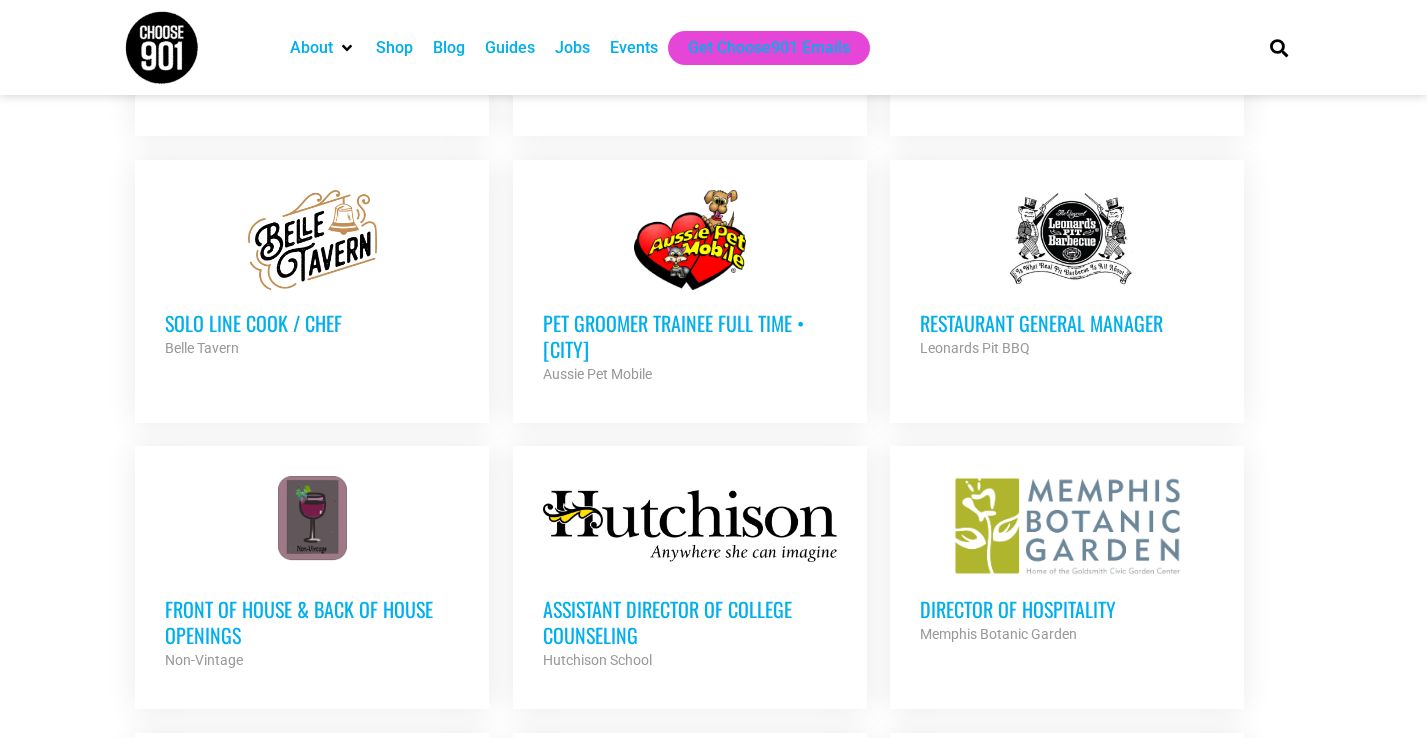 scroll, scrollTop: 0, scrollLeft: 0, axis: both 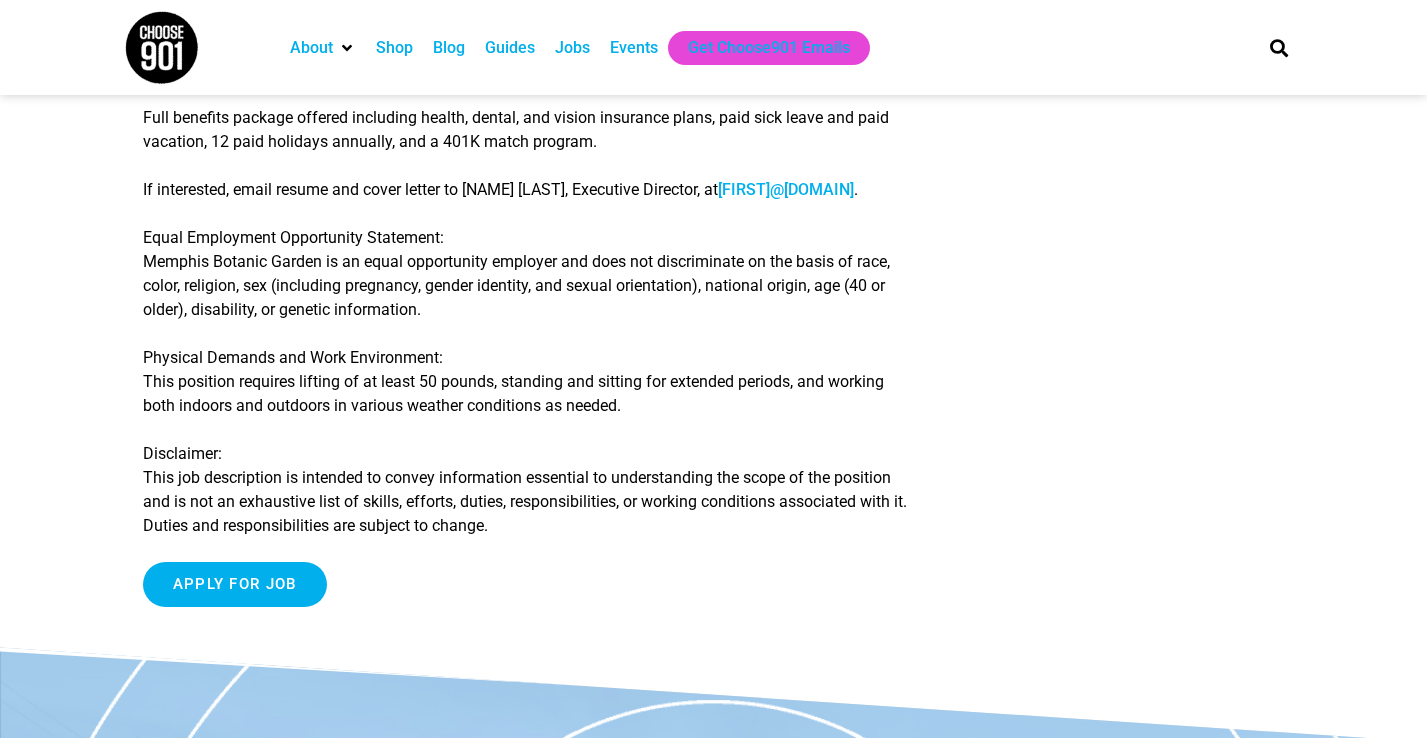 click on "If interested, email resume and cover letter to MaryLynn Mack, Executive Director, at  MaryLynn.Mack@membg.org ." at bounding box center [530, 190] 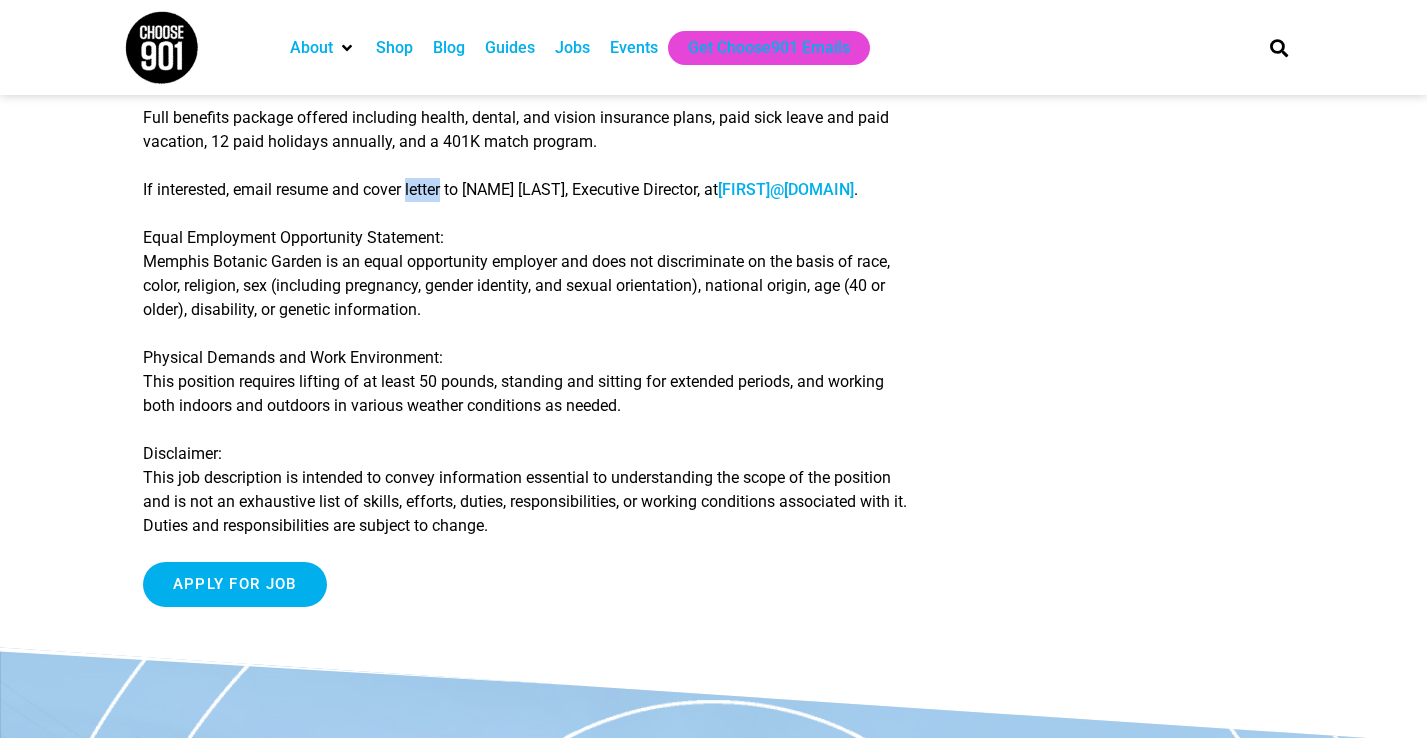 click on "If interested, email resume and cover letter to MaryLynn Mack, Executive Director, at  MaryLynn.Mack@membg.org ." at bounding box center (530, 190) 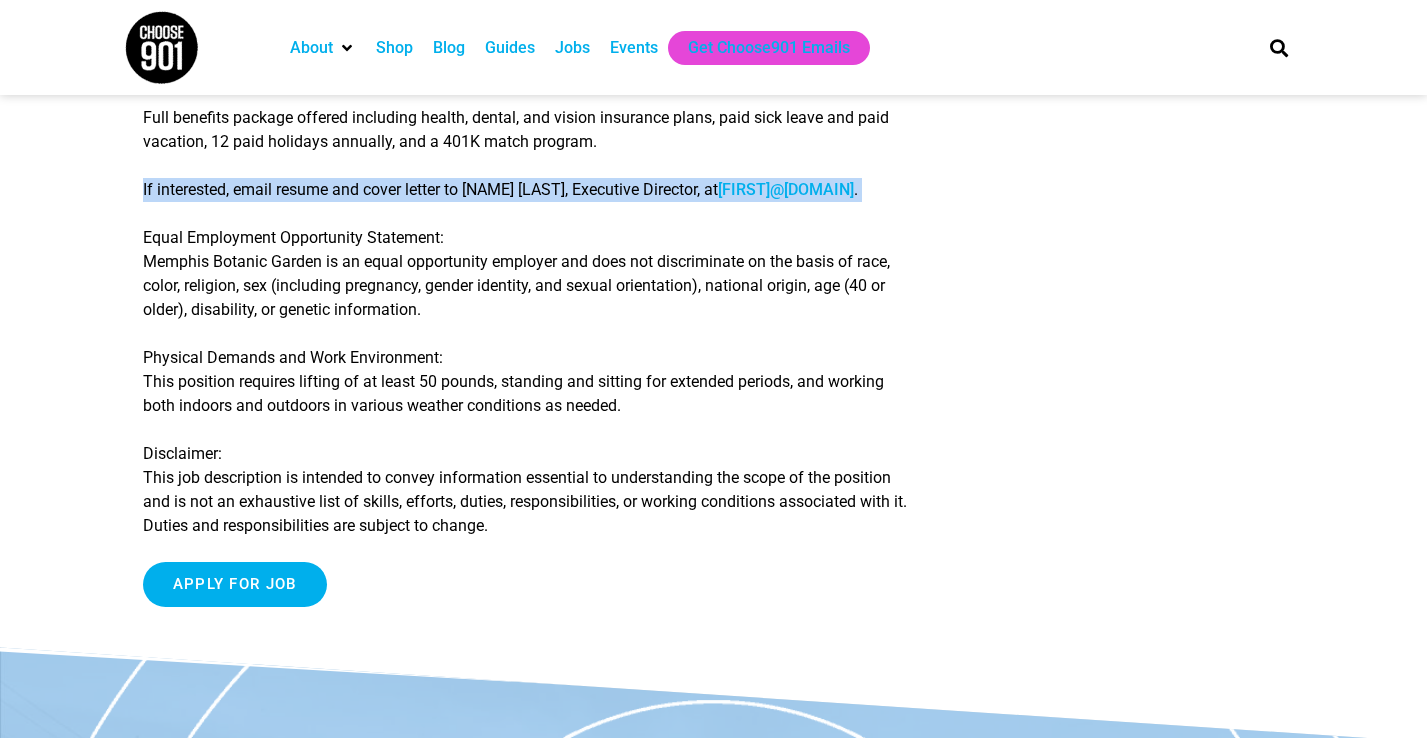 click on "If interested, email resume and cover letter to MaryLynn Mack, Executive Director, at  MaryLynn.Mack@membg.org ." at bounding box center (530, 190) 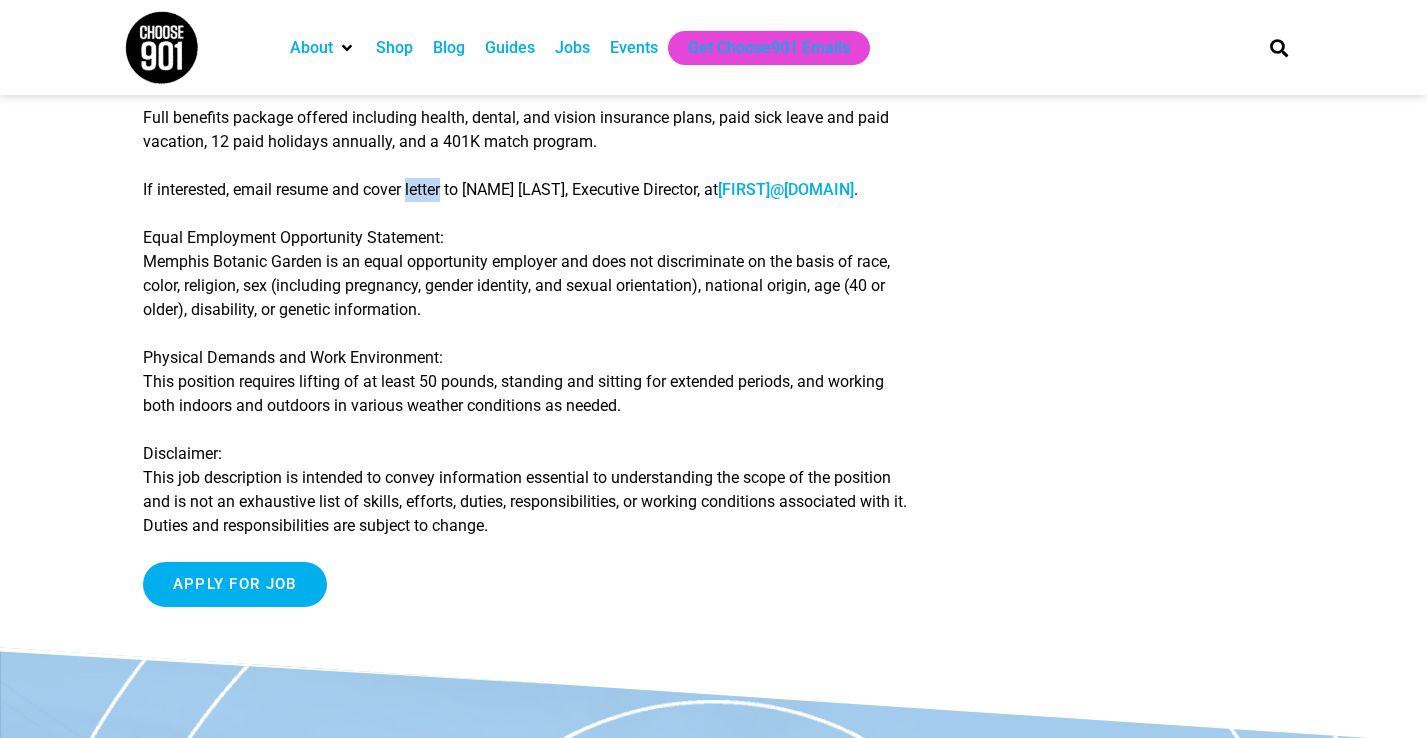 click on "If interested, email resume and cover letter to MaryLynn Mack, Executive Director, at  MaryLynn.Mack@membg.org ." at bounding box center [530, 190] 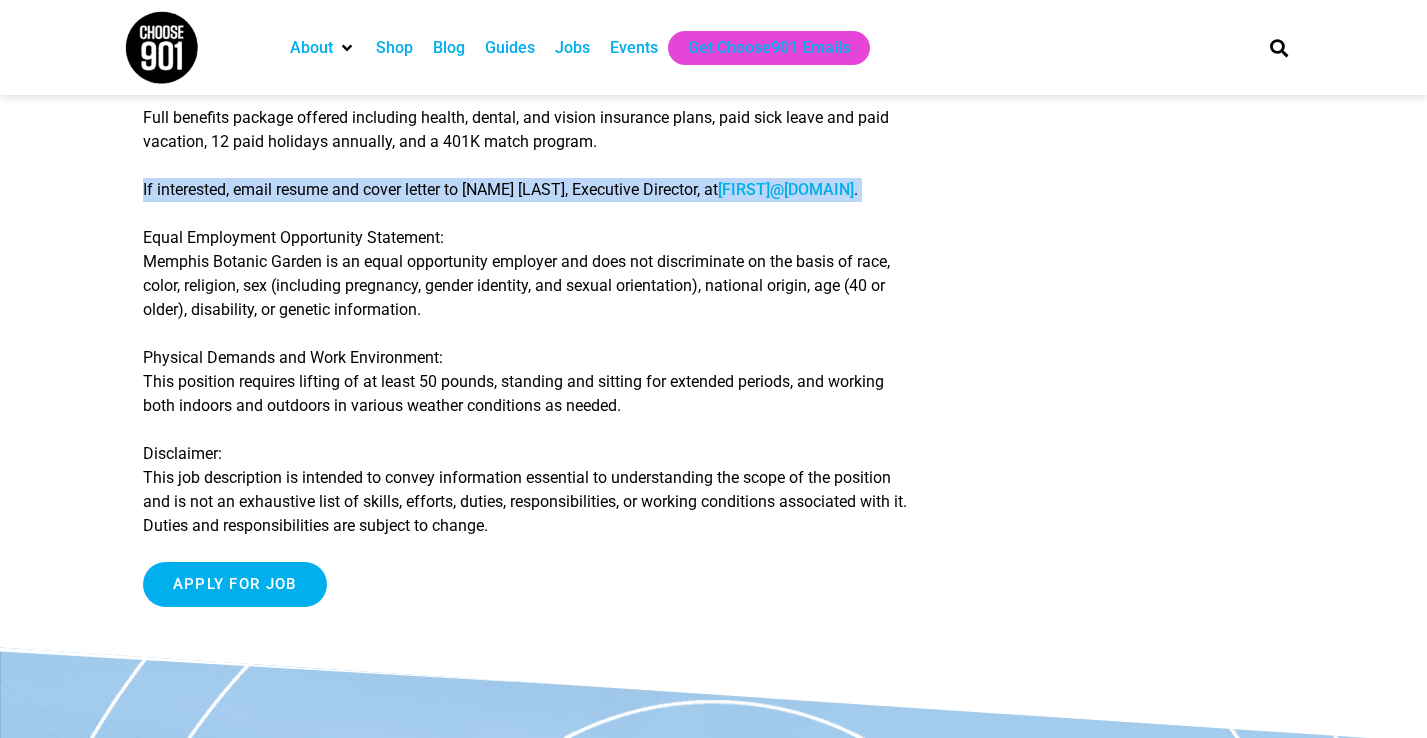 click on "If interested, email resume and cover letter to MaryLynn Mack, Executive Director, at  MaryLynn.Mack@membg.org ." at bounding box center (530, 190) 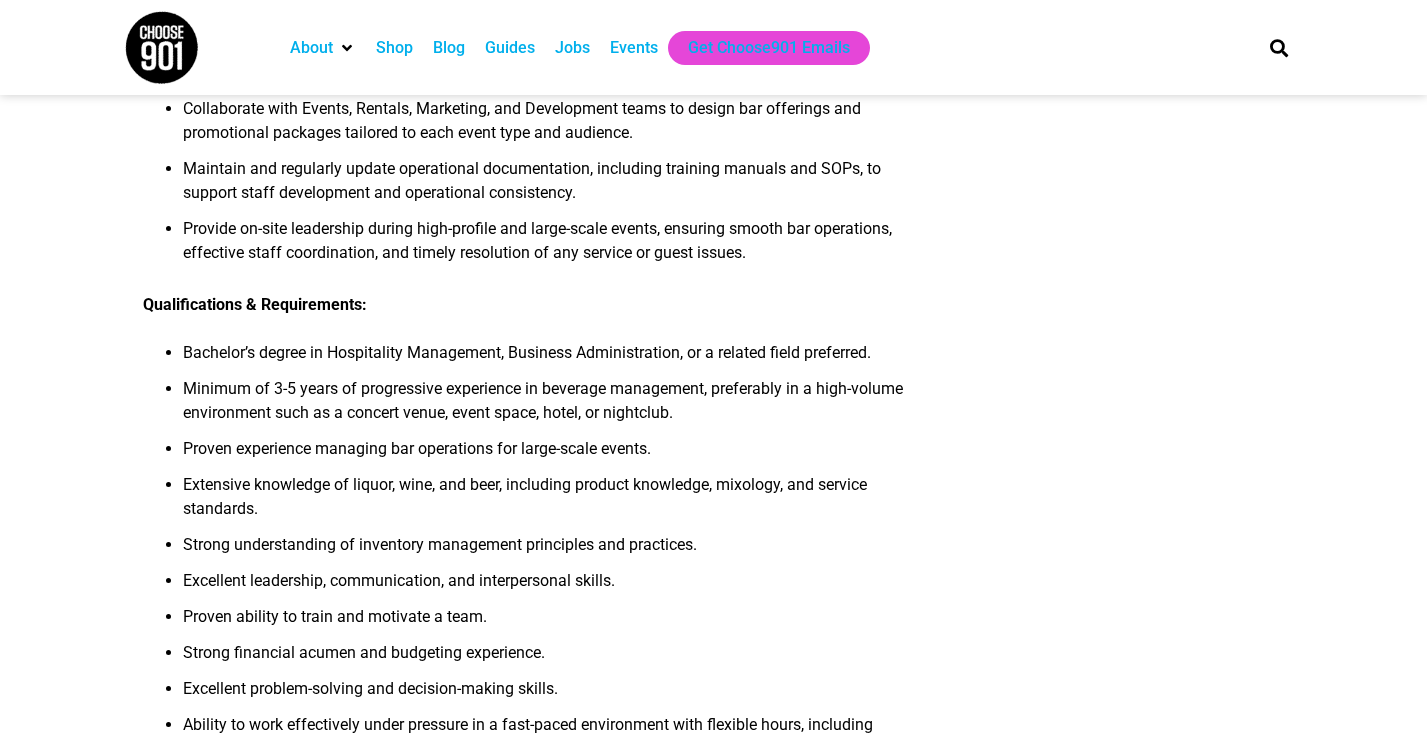 scroll, scrollTop: 0, scrollLeft: 0, axis: both 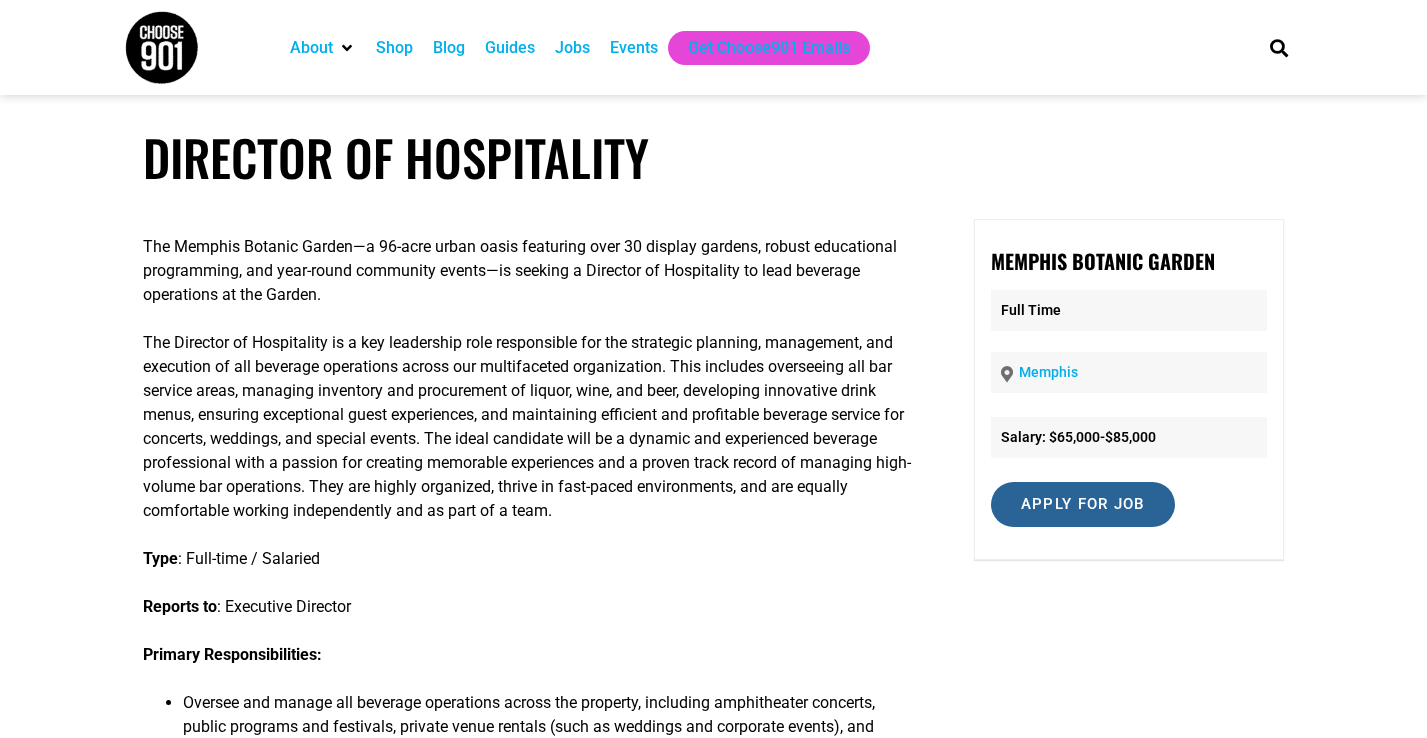 click on "Apply for job" at bounding box center (1083, 504) 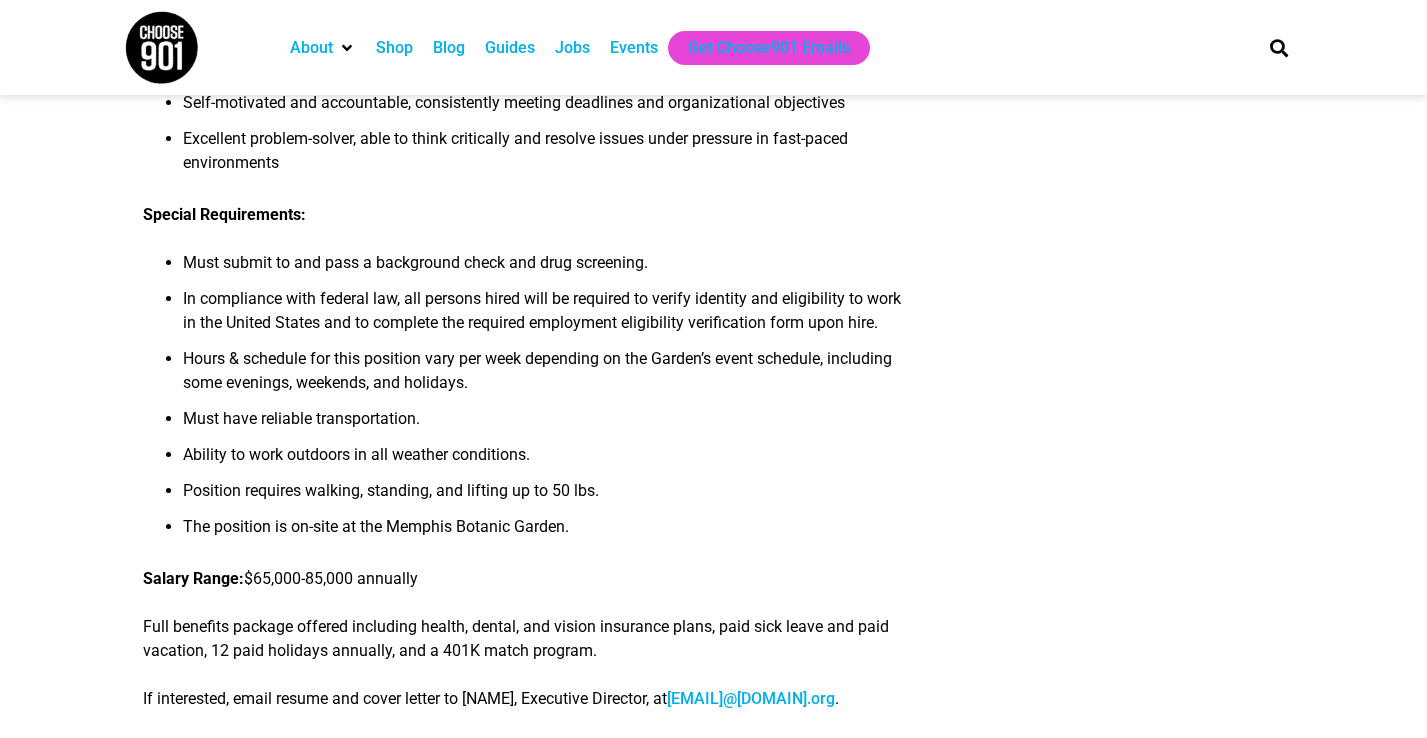 scroll, scrollTop: 2250, scrollLeft: 0, axis: vertical 